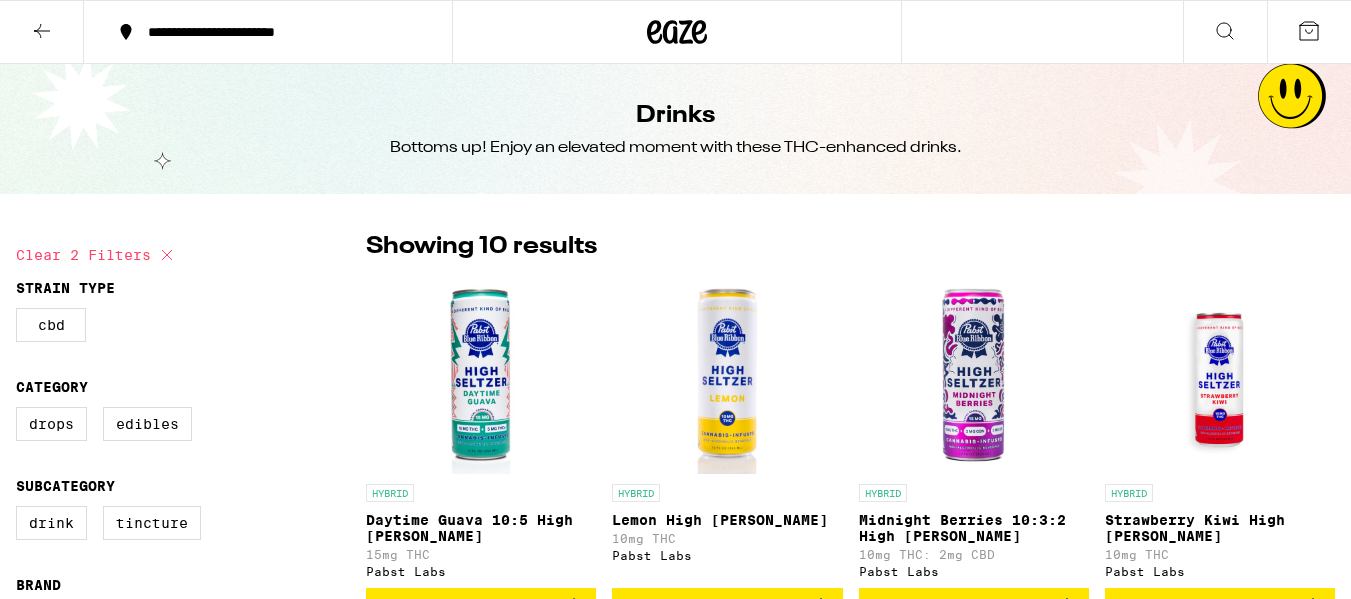 scroll, scrollTop: 0, scrollLeft: 0, axis: both 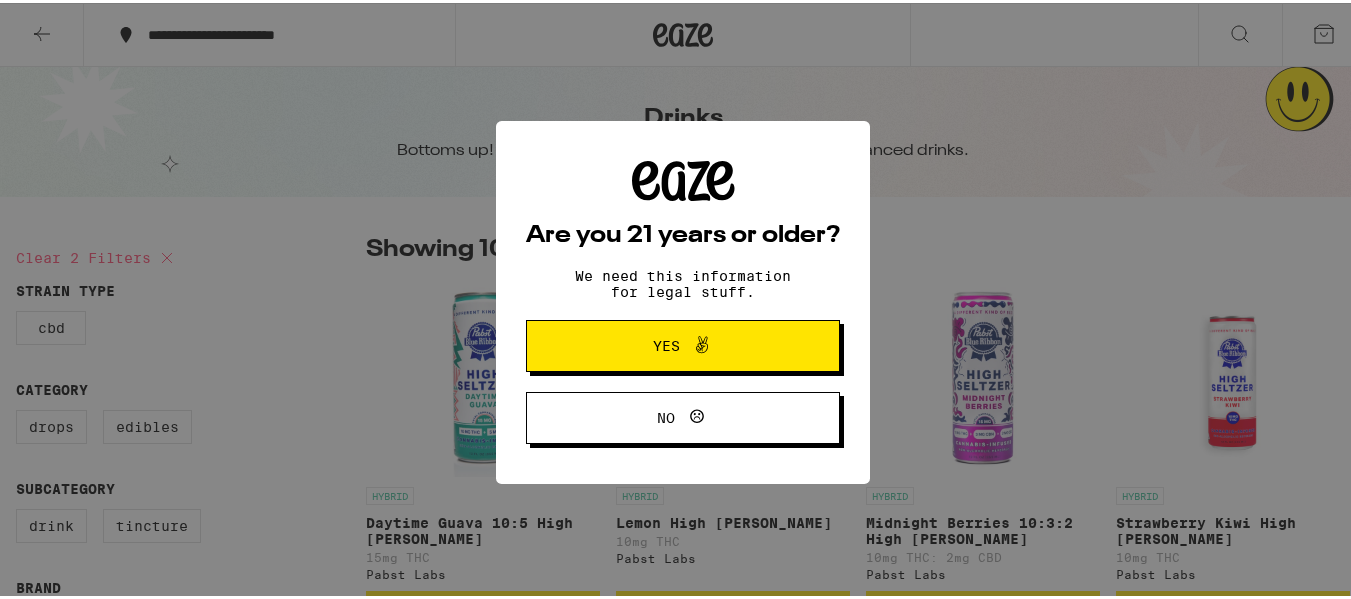 click on "Yes" at bounding box center [683, 343] 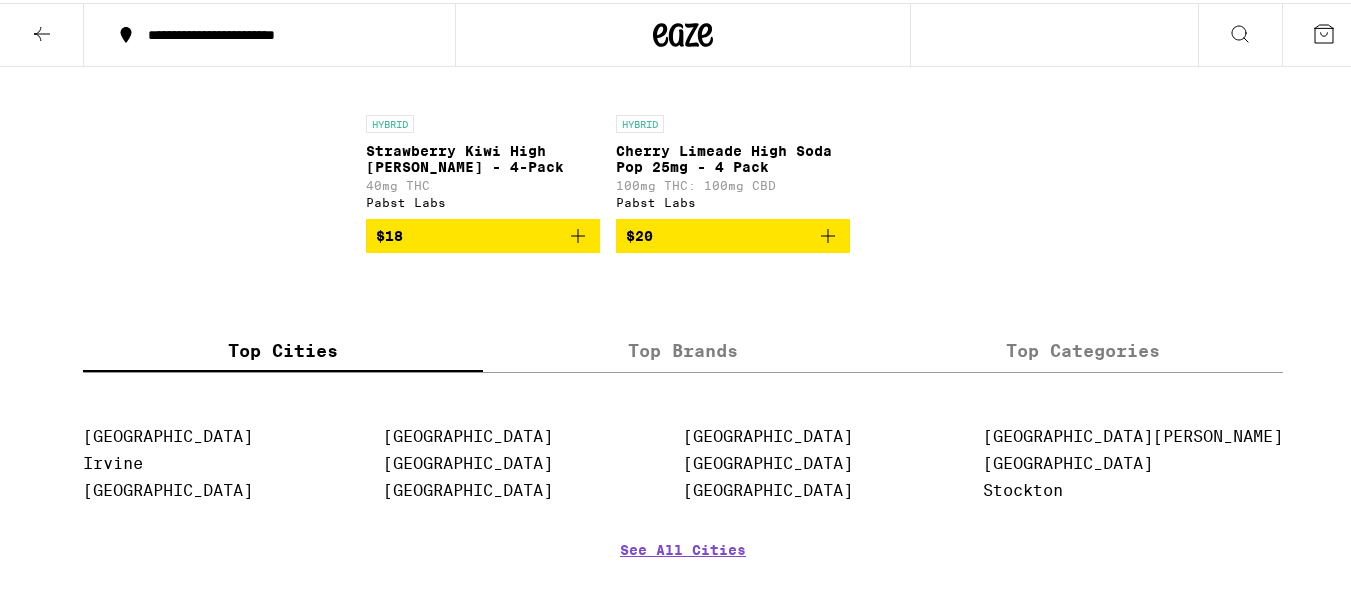scroll, scrollTop: 1200, scrollLeft: 0, axis: vertical 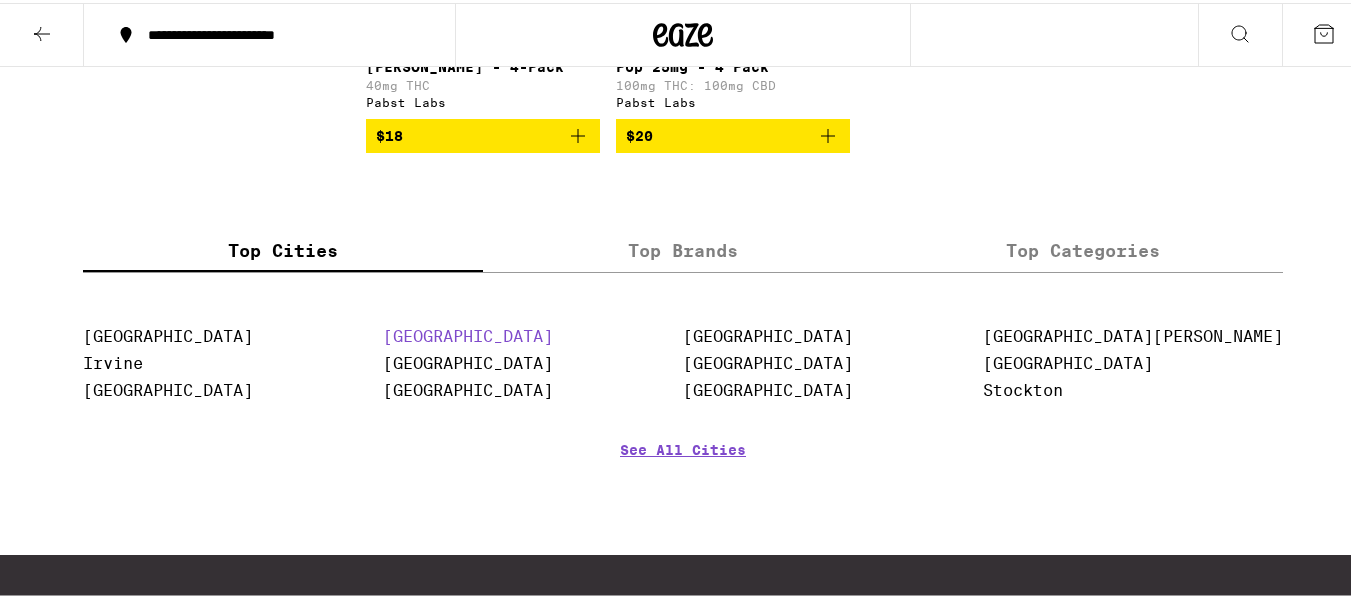 click on "[GEOGRAPHIC_DATA]" at bounding box center [468, 333] 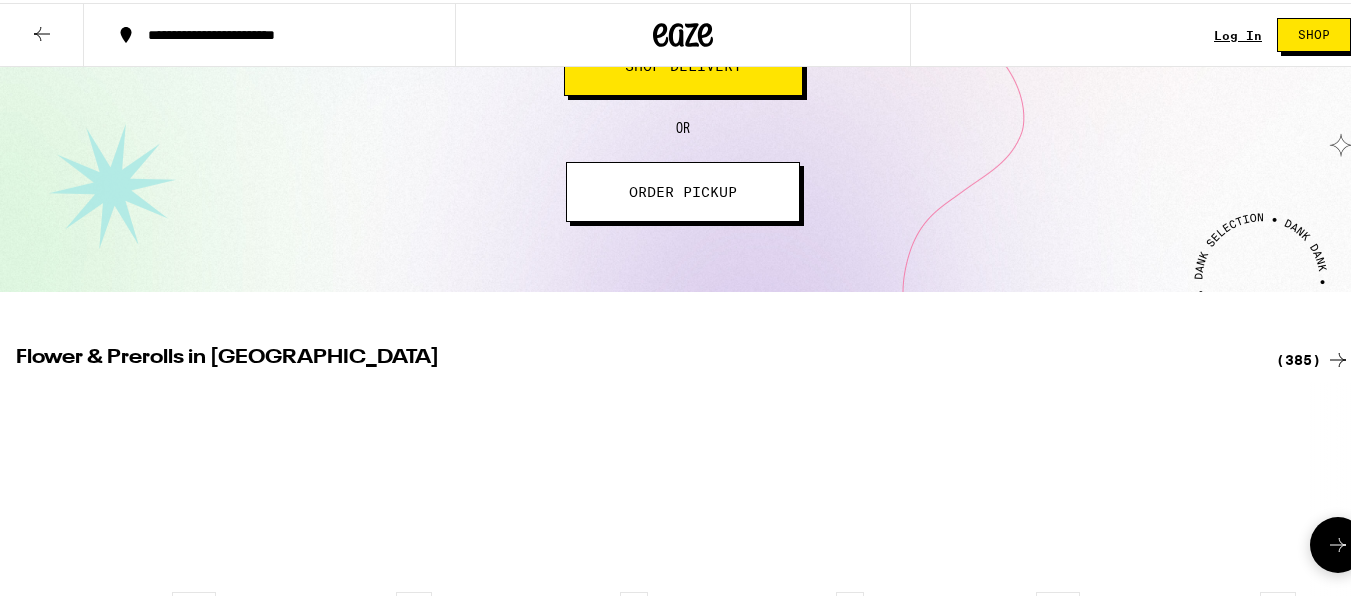 scroll, scrollTop: 300, scrollLeft: 0, axis: vertical 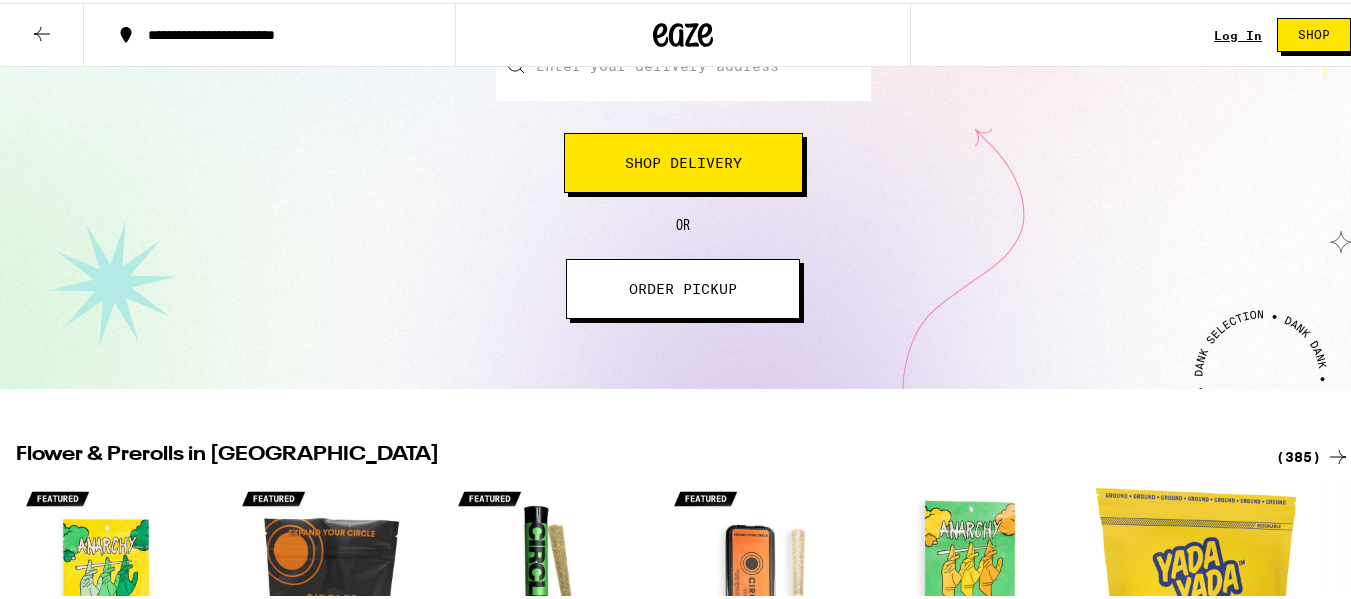 click on "ORDER PICKUP" at bounding box center (683, 286) 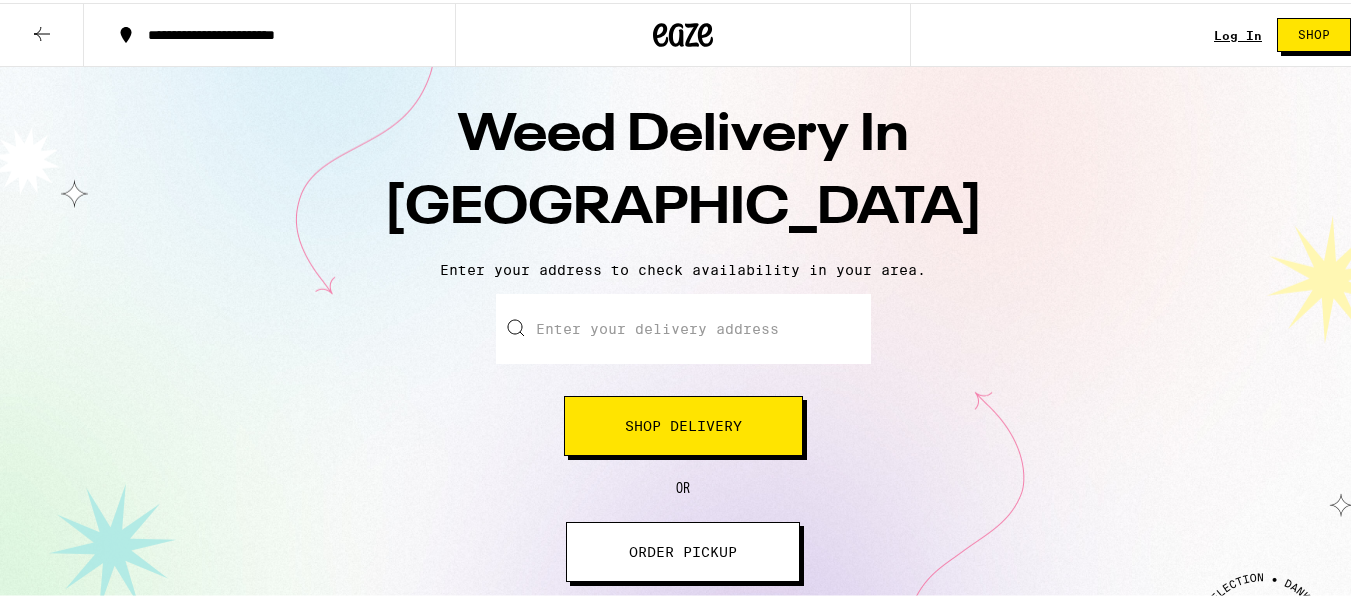 scroll, scrollTop: 0, scrollLeft: 0, axis: both 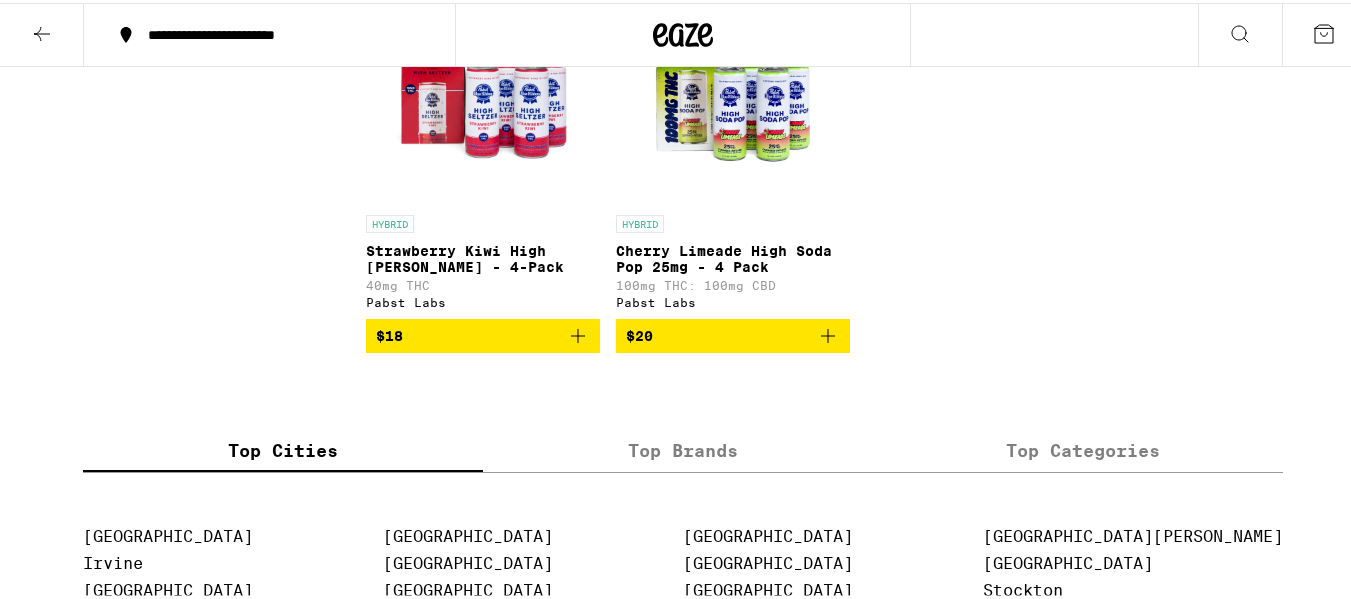 click 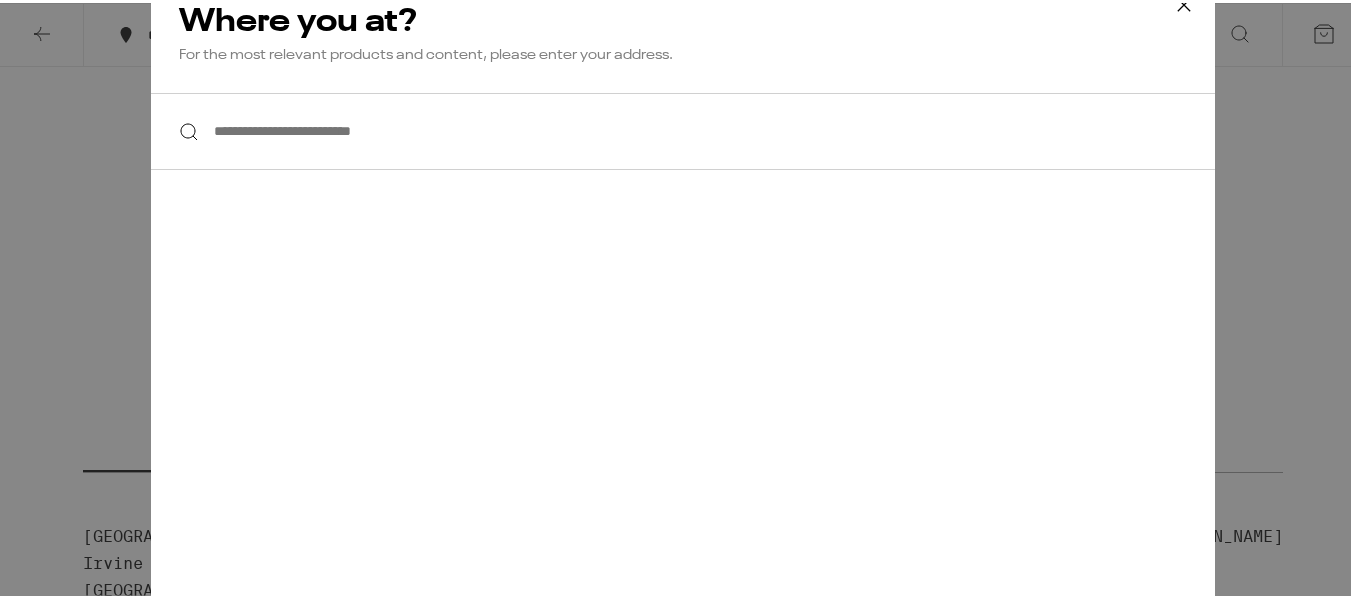 click on "**********" at bounding box center (683, 128) 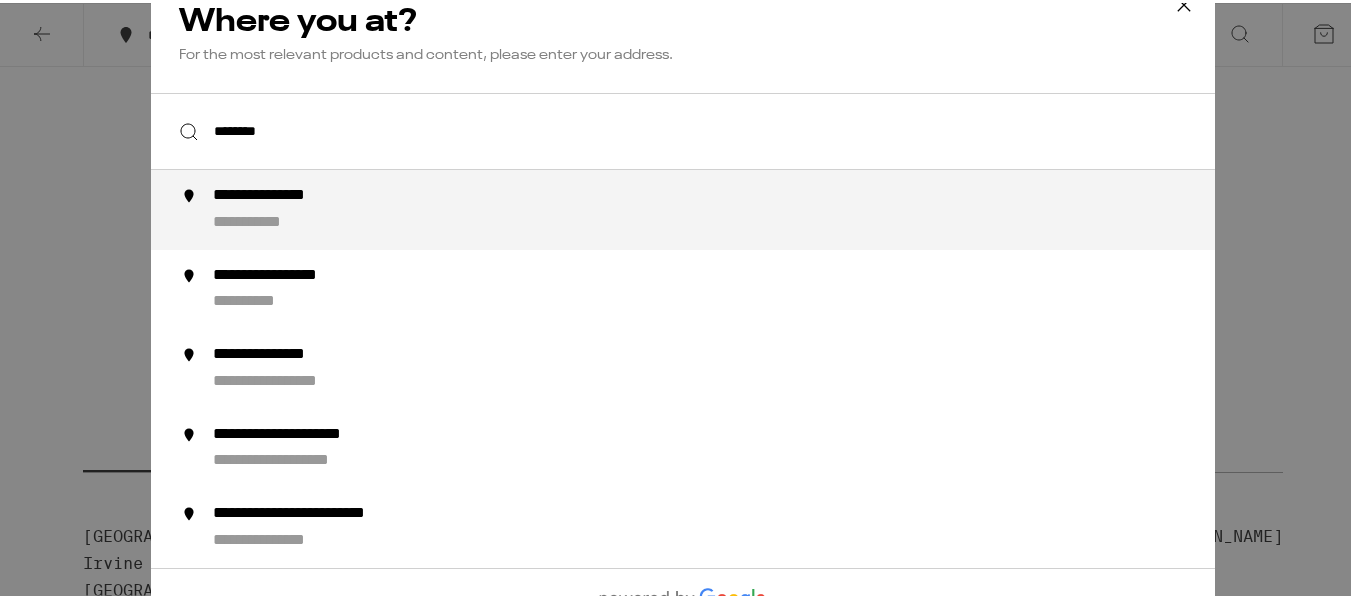 click on "**********" at bounding box center (270, 219) 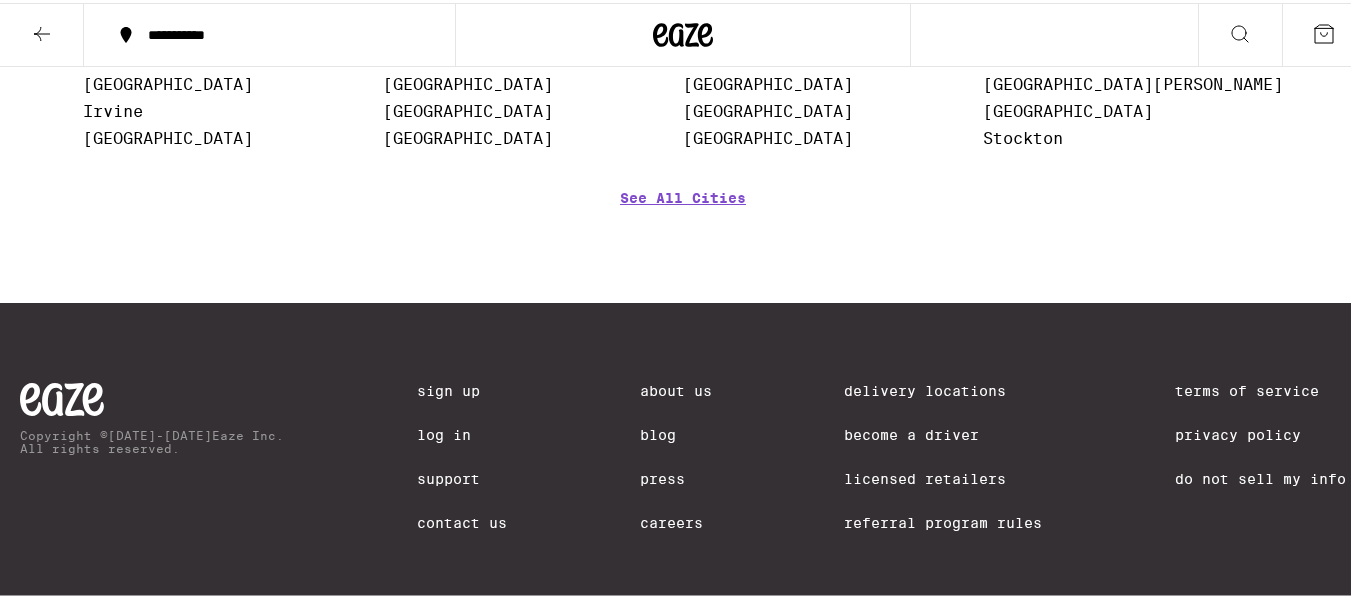 scroll, scrollTop: 1500, scrollLeft: 0, axis: vertical 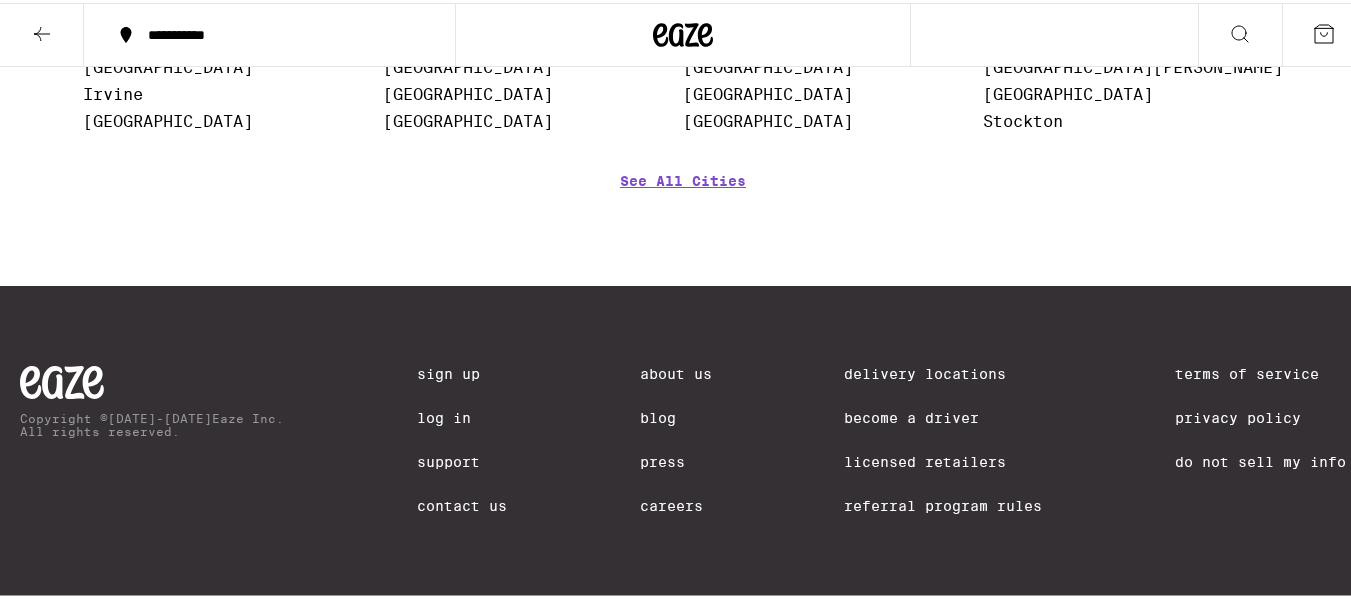 click on "Licensed Retailers" at bounding box center (943, 459) 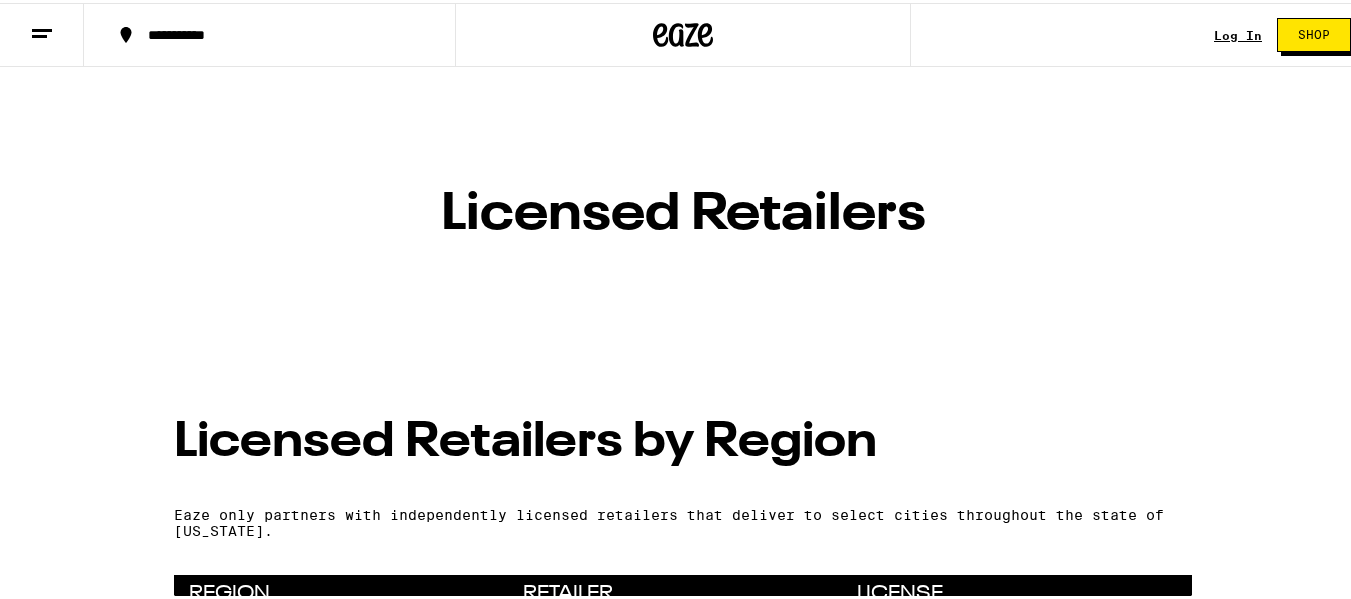 scroll, scrollTop: 0, scrollLeft: 0, axis: both 